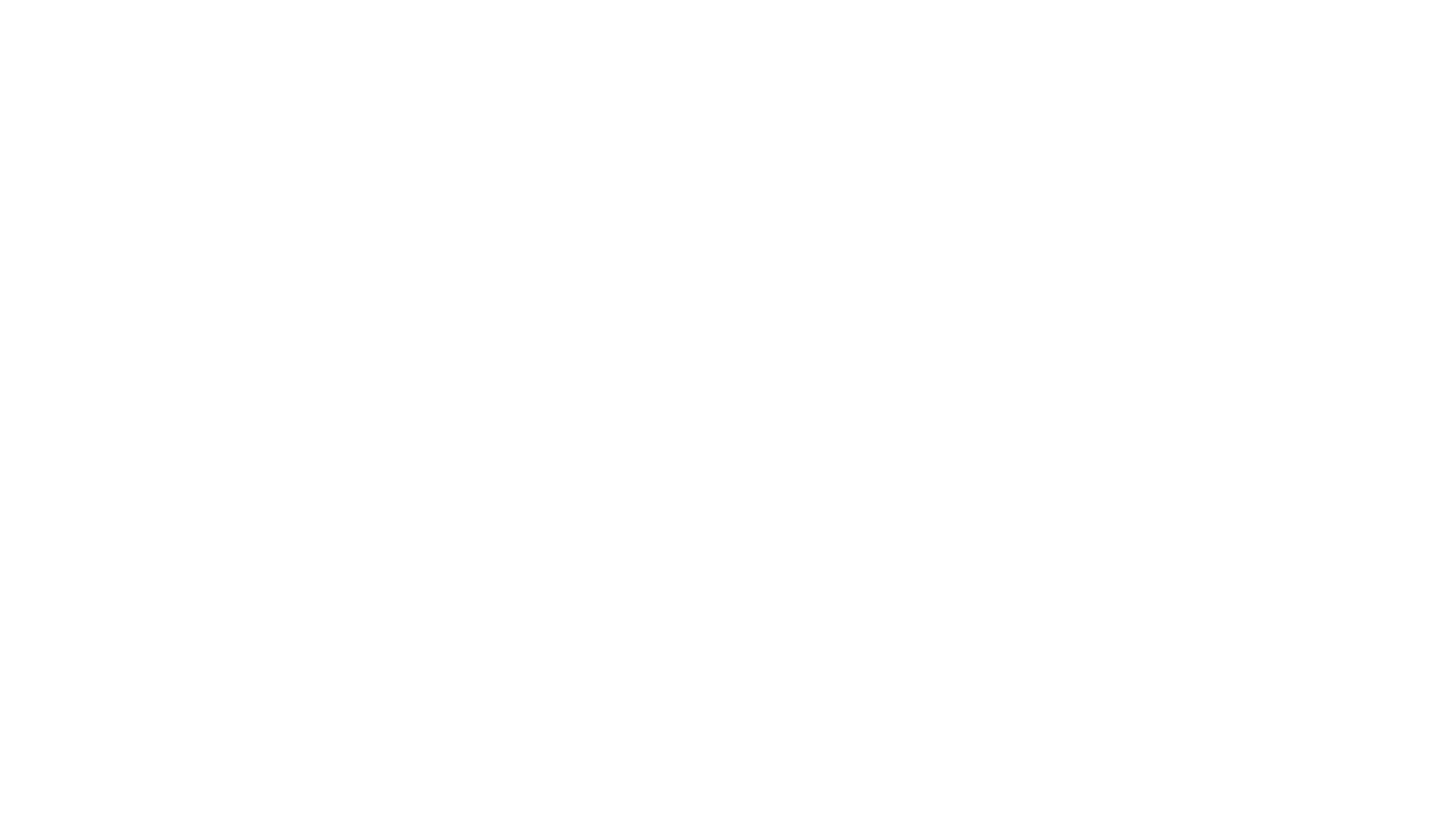 scroll, scrollTop: 0, scrollLeft: 0, axis: both 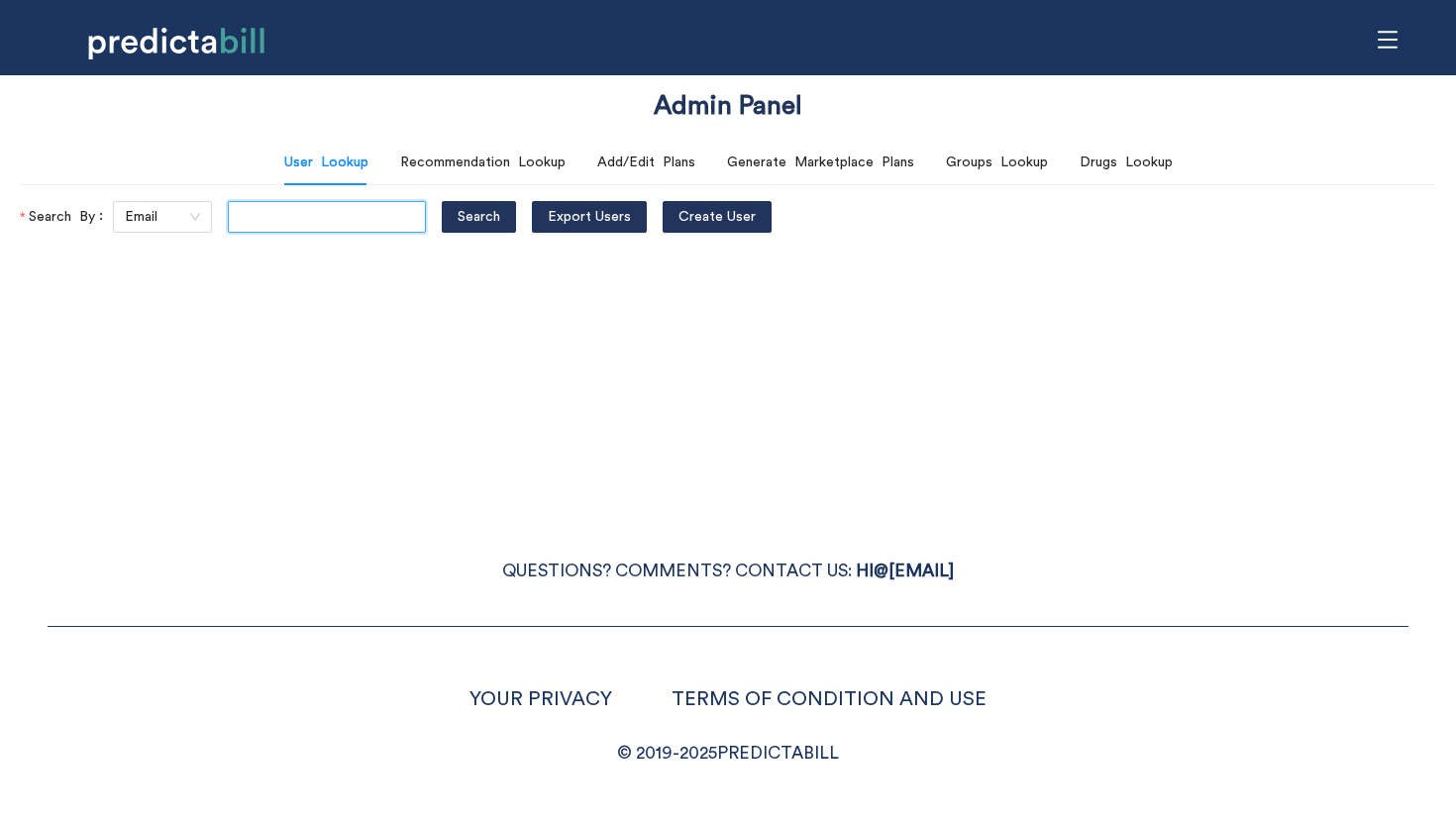 click at bounding box center (327, 217) 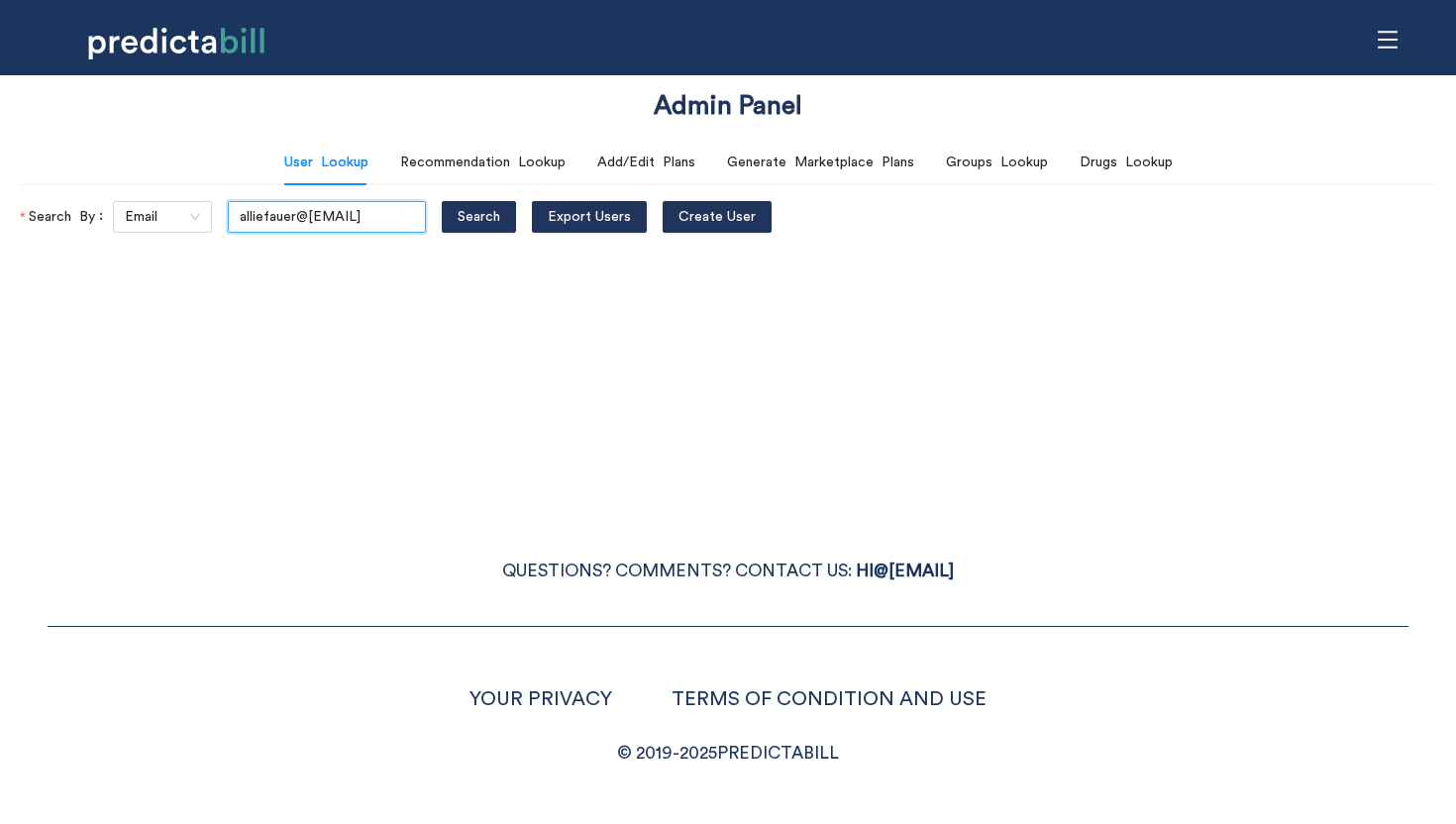 type on "alliefauer@gmail.com" 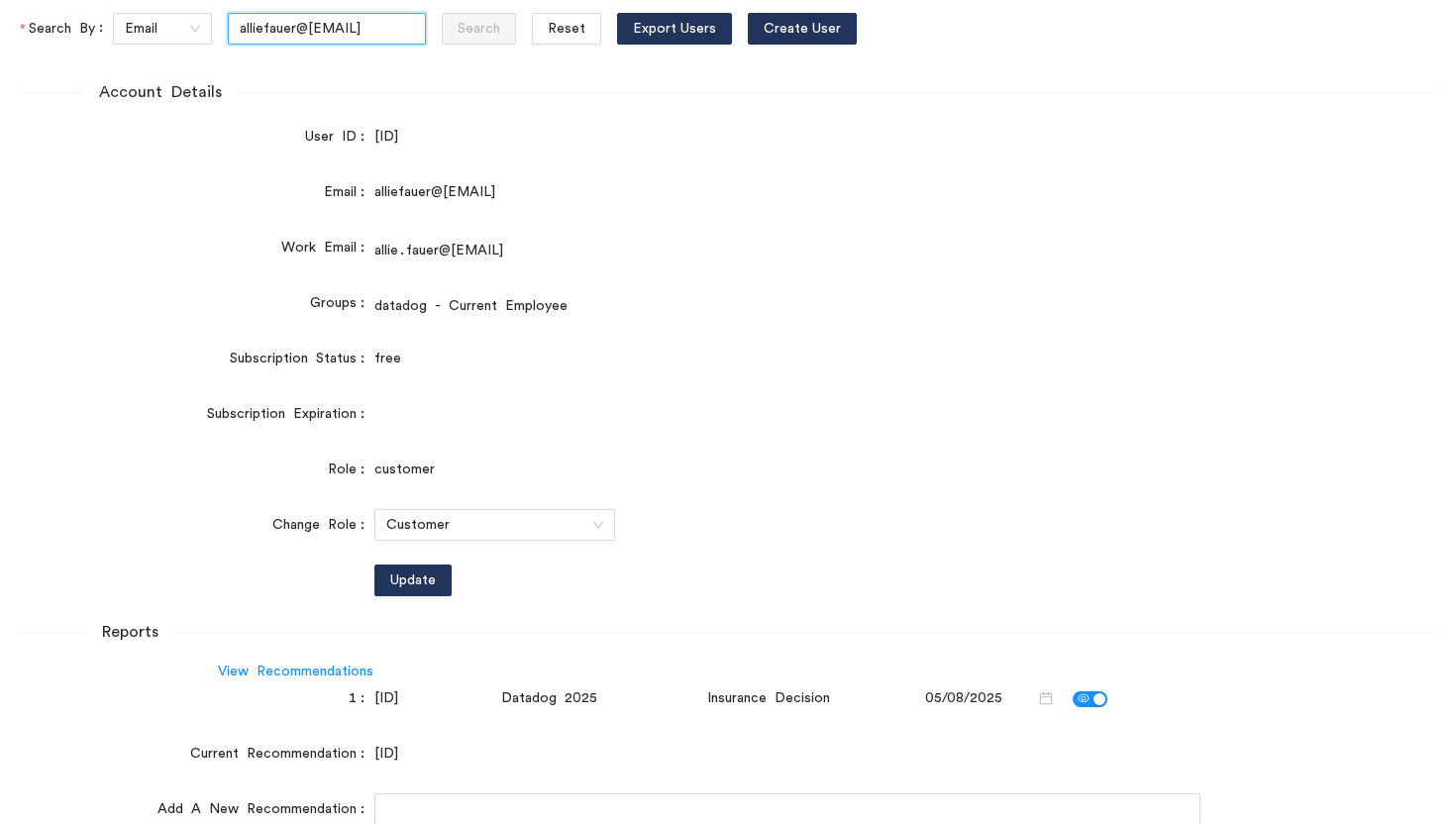 scroll, scrollTop: 565, scrollLeft: 0, axis: vertical 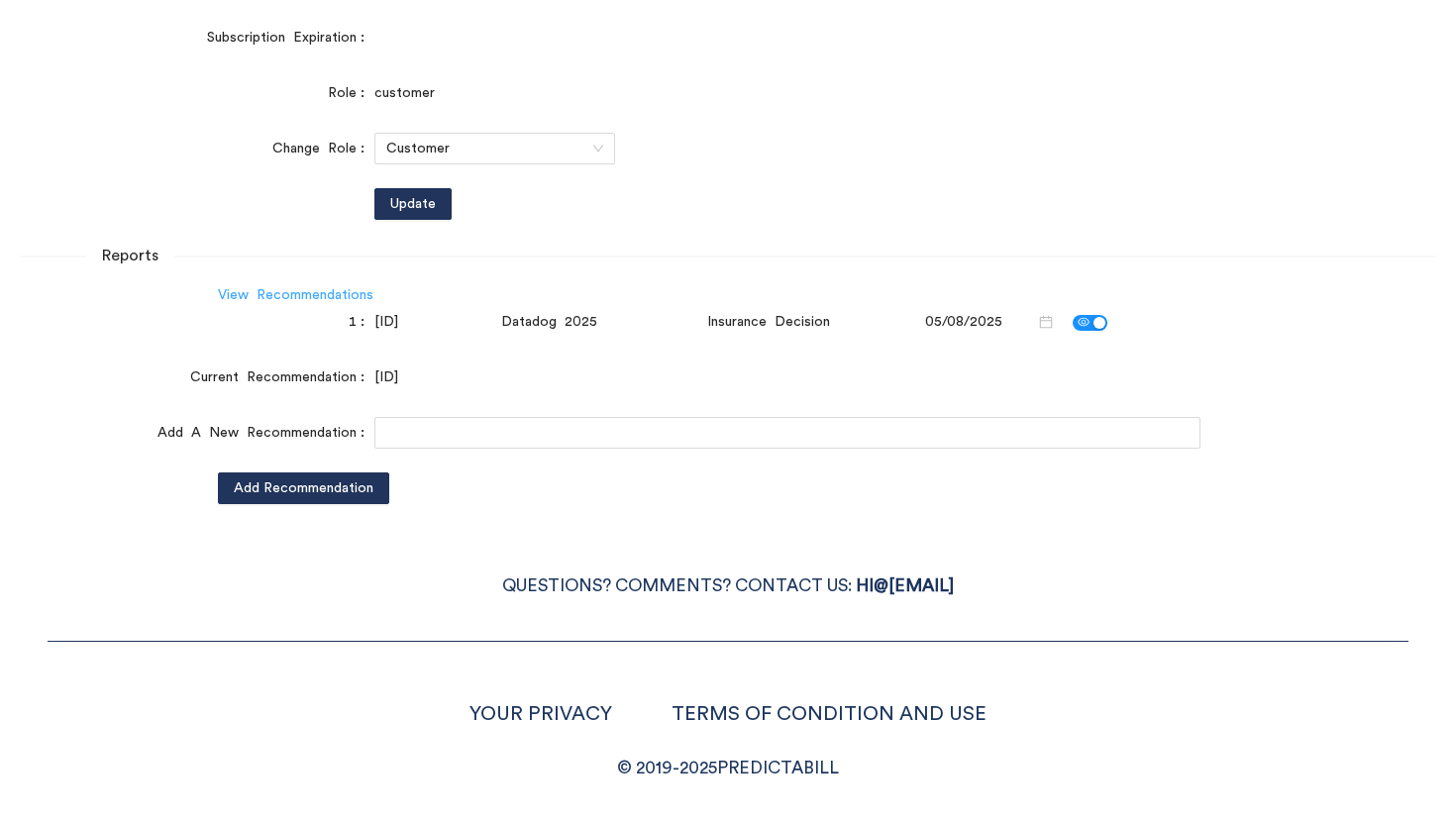 click on "View Recommendations" at bounding box center [295, 295] 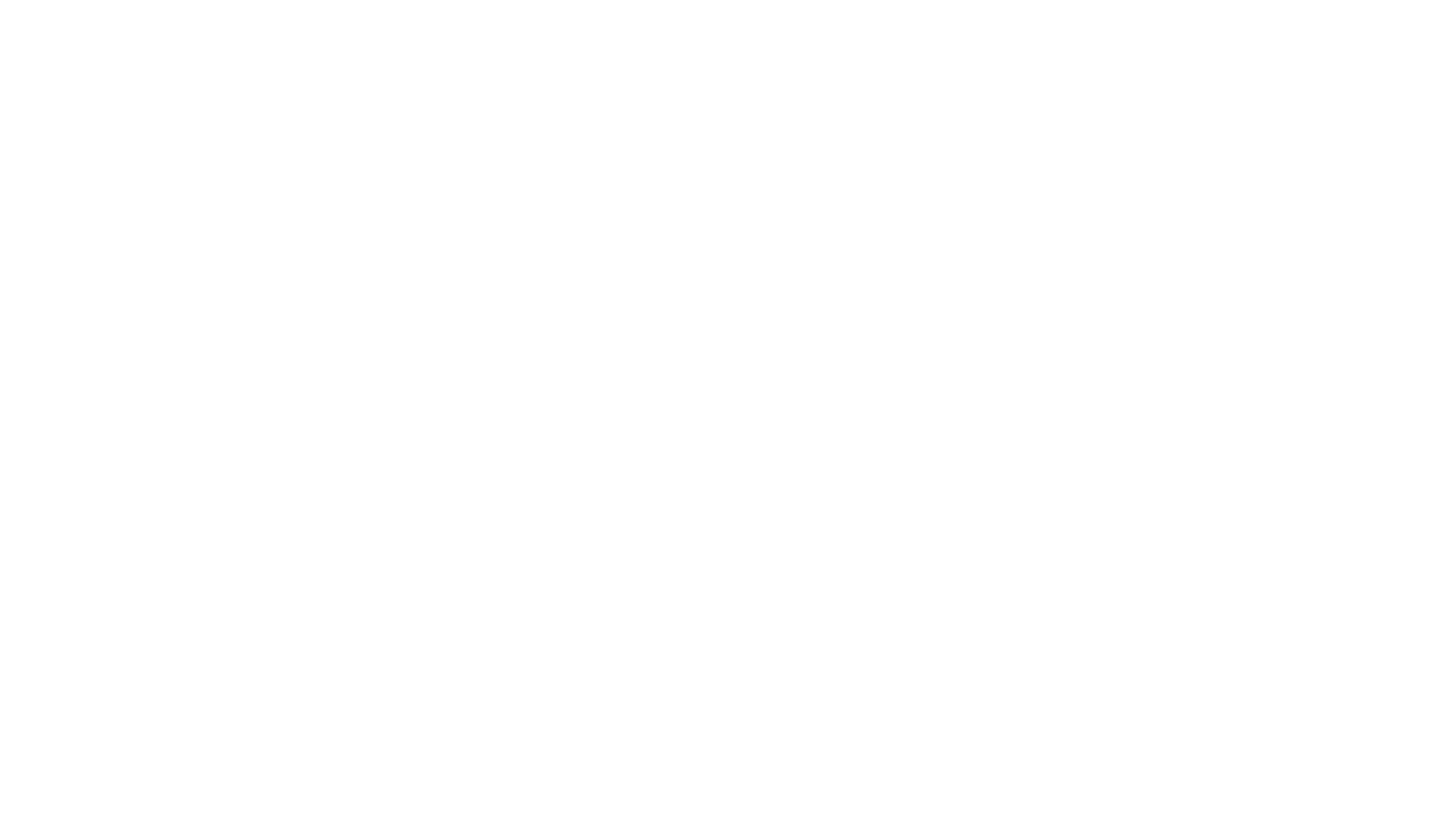 scroll, scrollTop: 0, scrollLeft: 0, axis: both 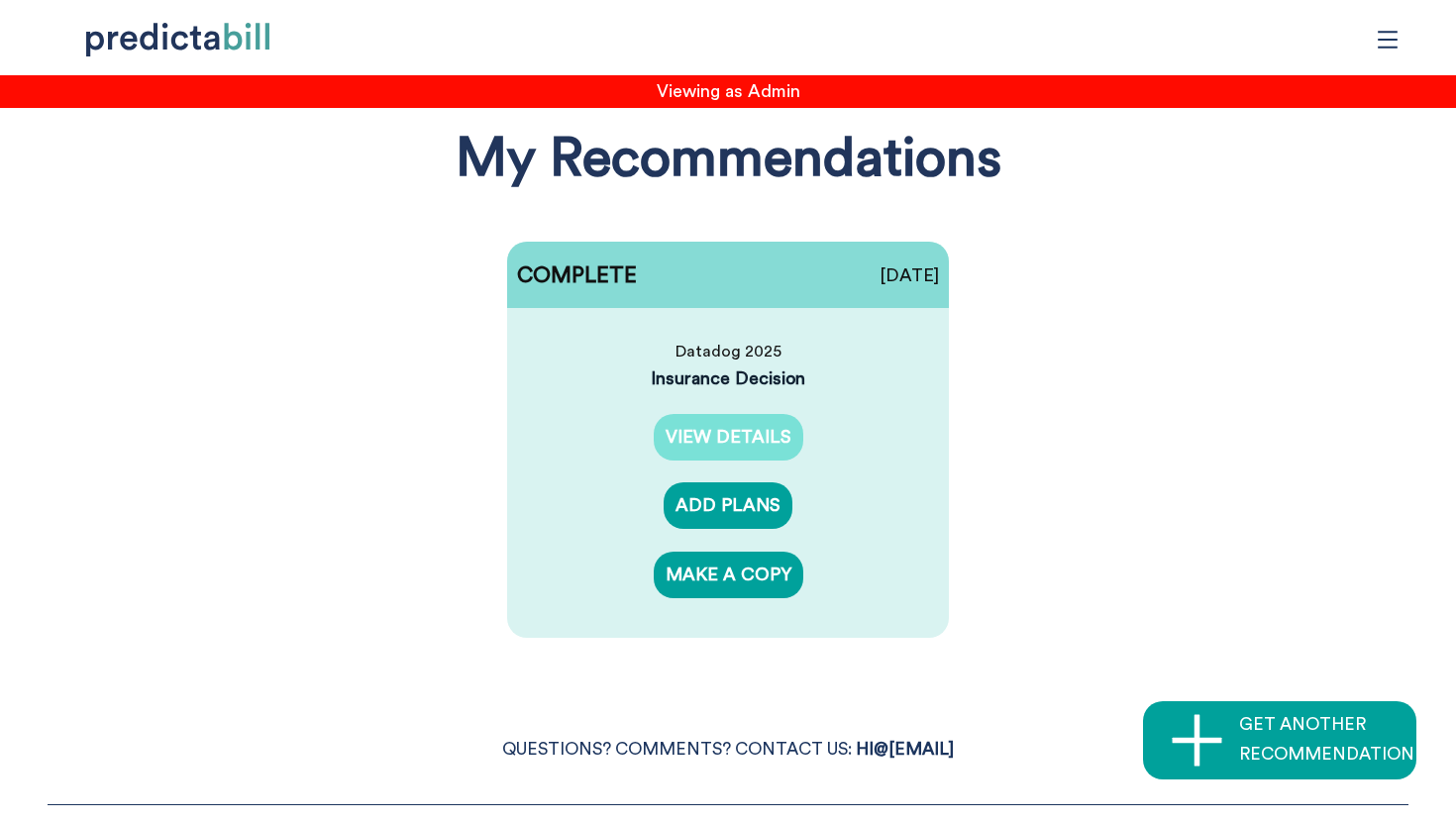 click on "VIEW DETAILS" at bounding box center [728, 437] 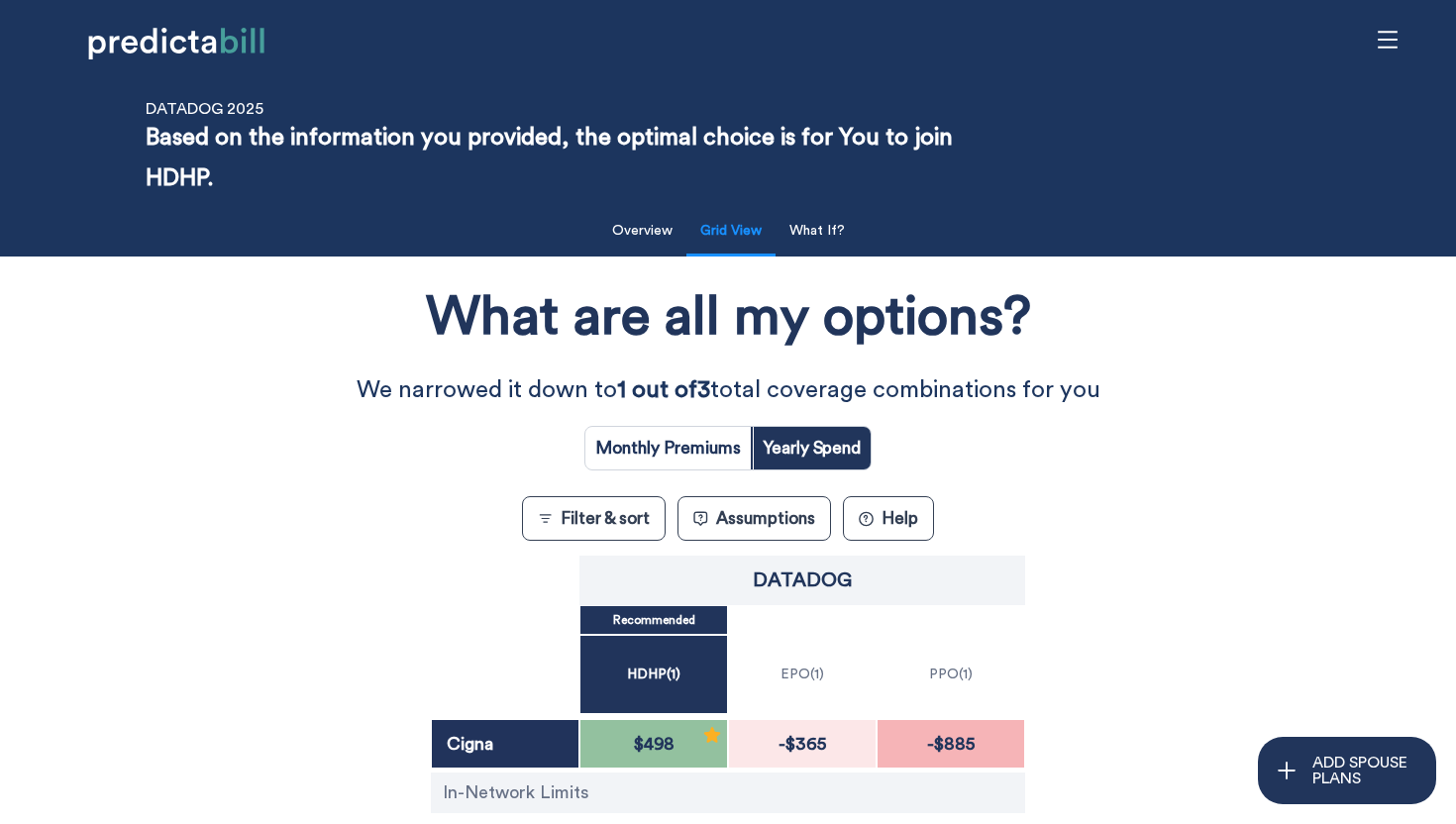 click at bounding box center [668, 448] 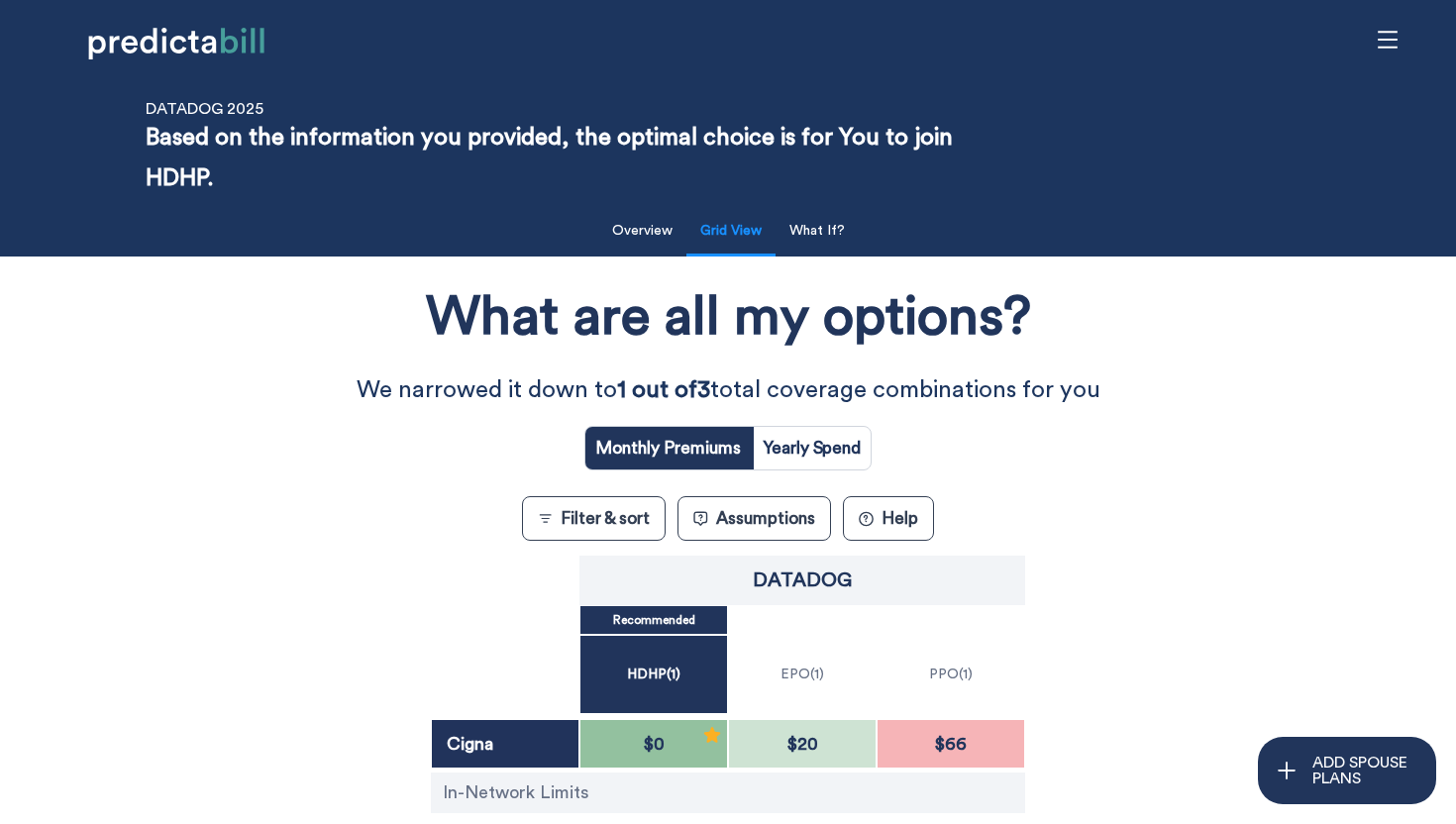 click at bounding box center [811, 448] 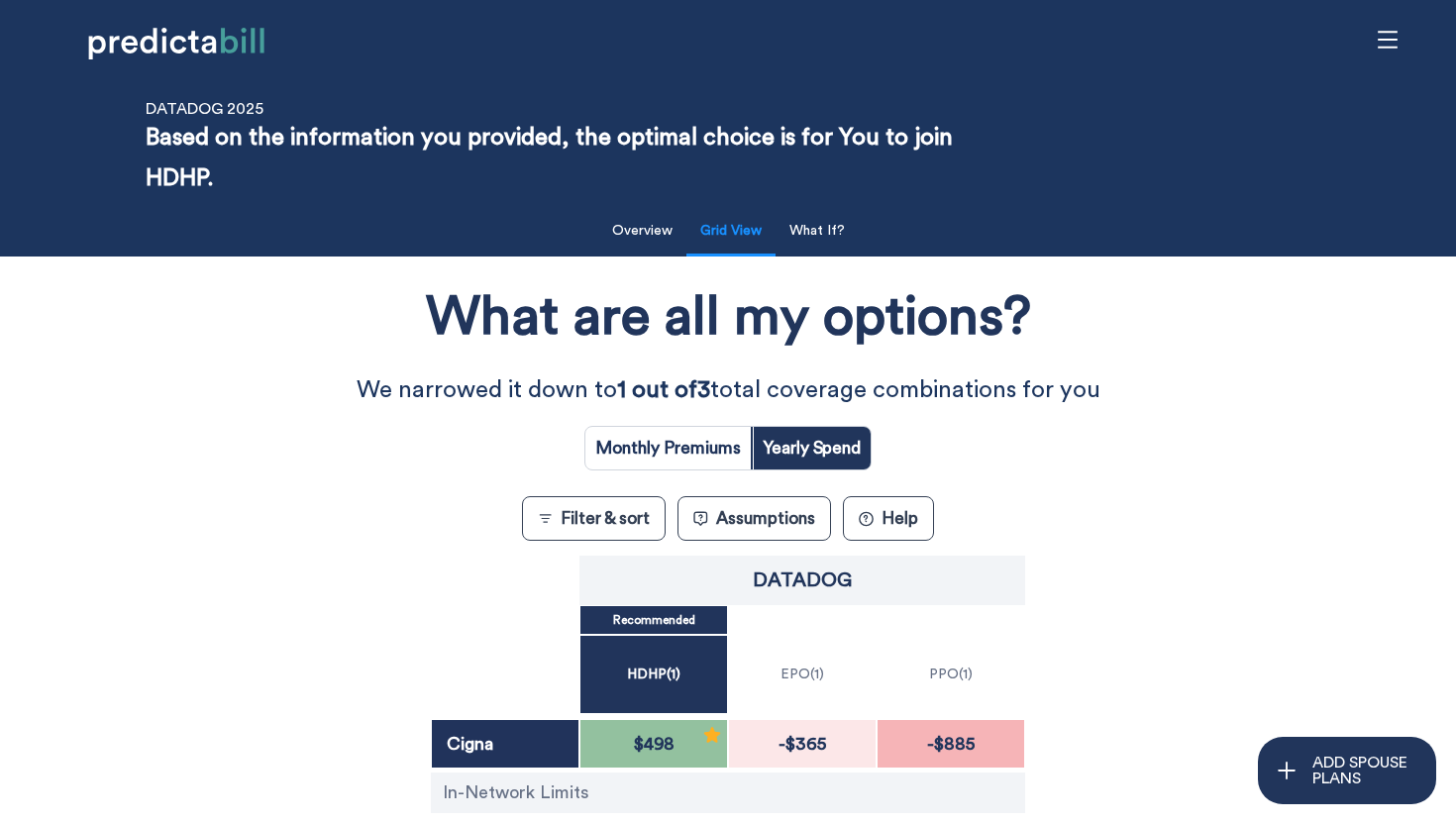 click on "Datadog HDHP ( 1 ) Datadog EPO ( 1 ) Datadog PPO ( 1 ) Cigna $498 -$365 -$885 In-Network Limits Medical Deductible $2,500 $0 $250 Out-Of-Pocket Maximum $4,000 $3,500 $2,500" at bounding box center [728, 619] 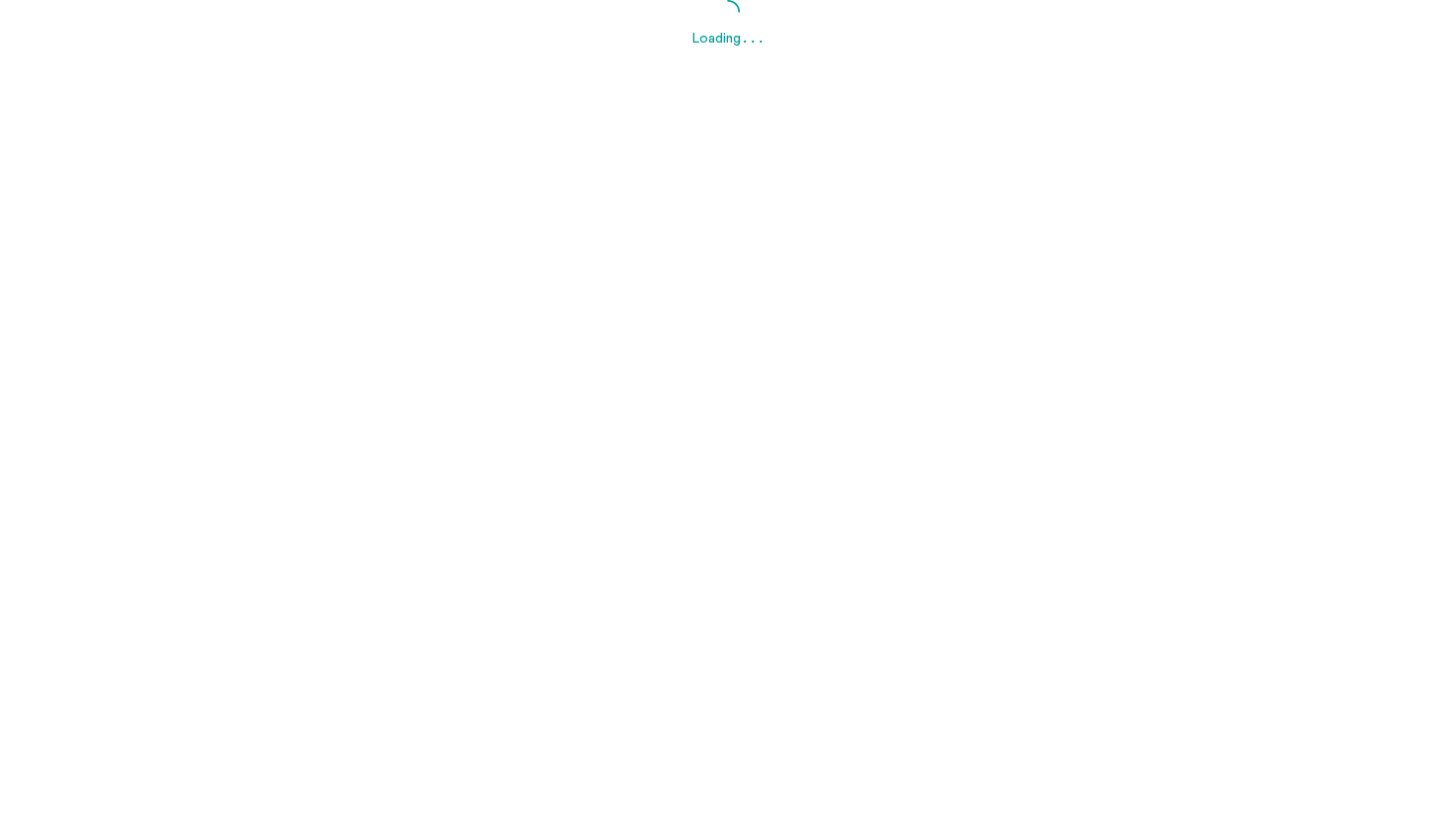 scroll, scrollTop: 0, scrollLeft: 0, axis: both 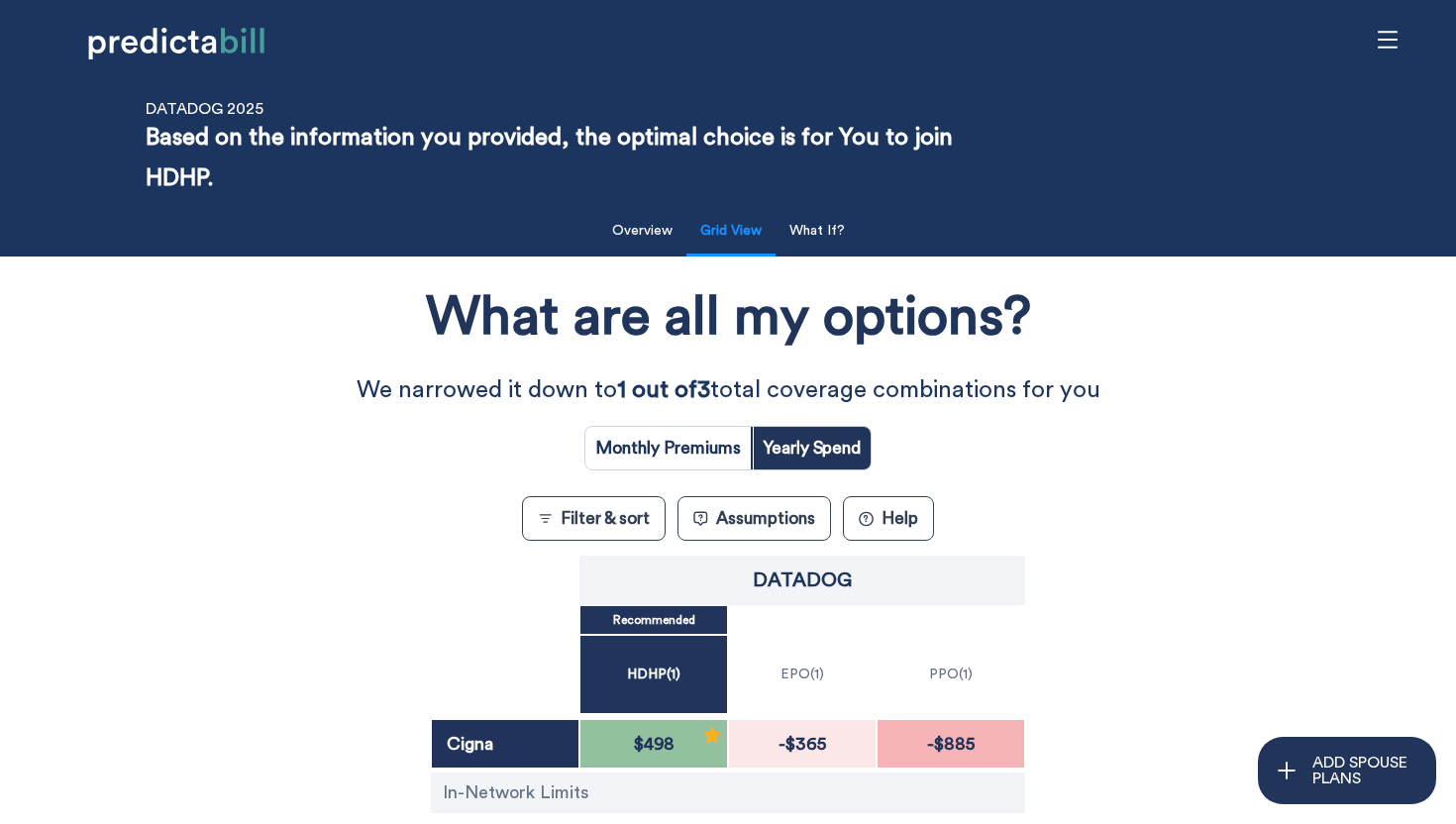 click on "Filter & sort" at bounding box center [593, 518] 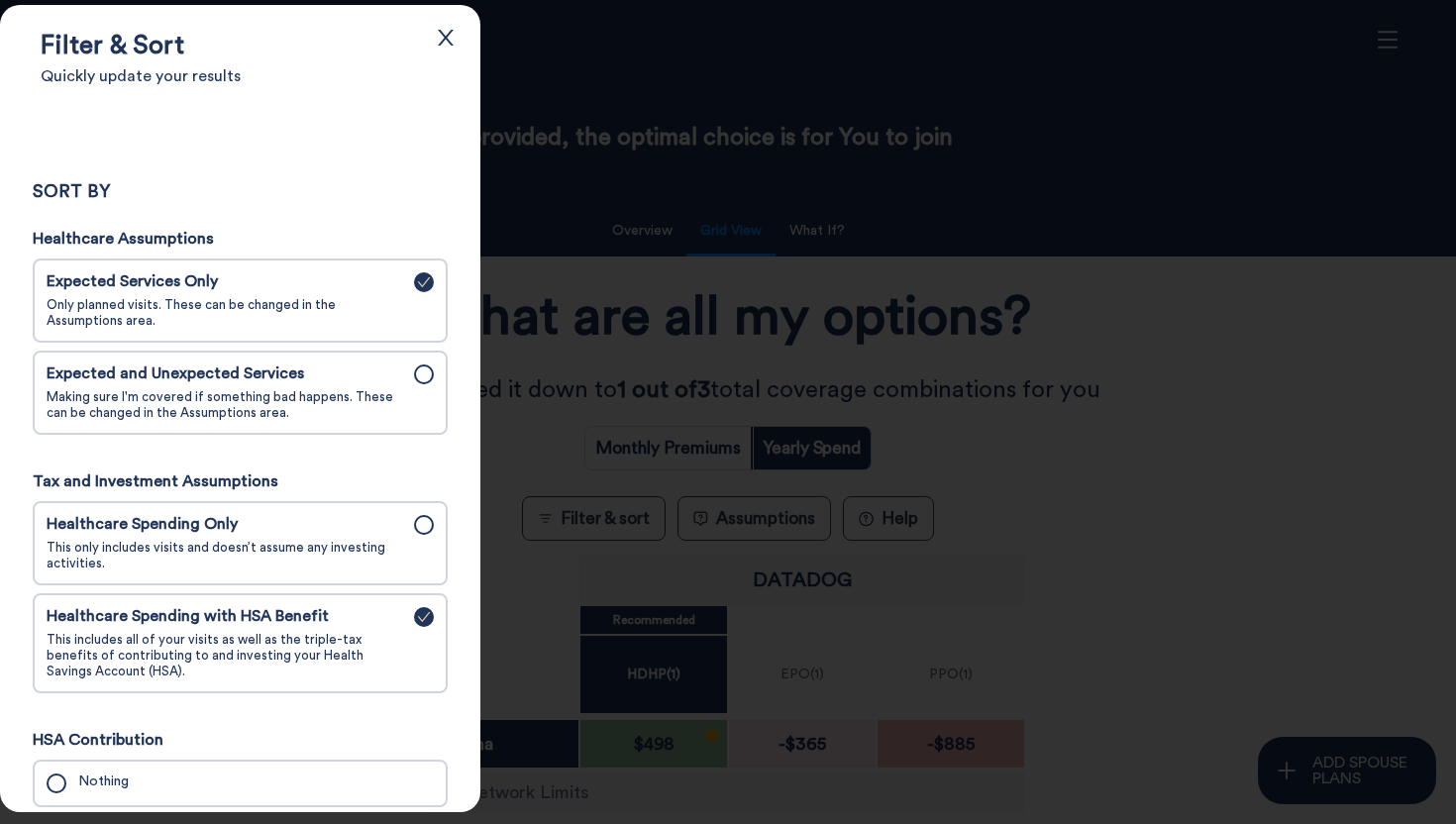 click on "Expected and Unexpected Services" at bounding box center [224, 373] 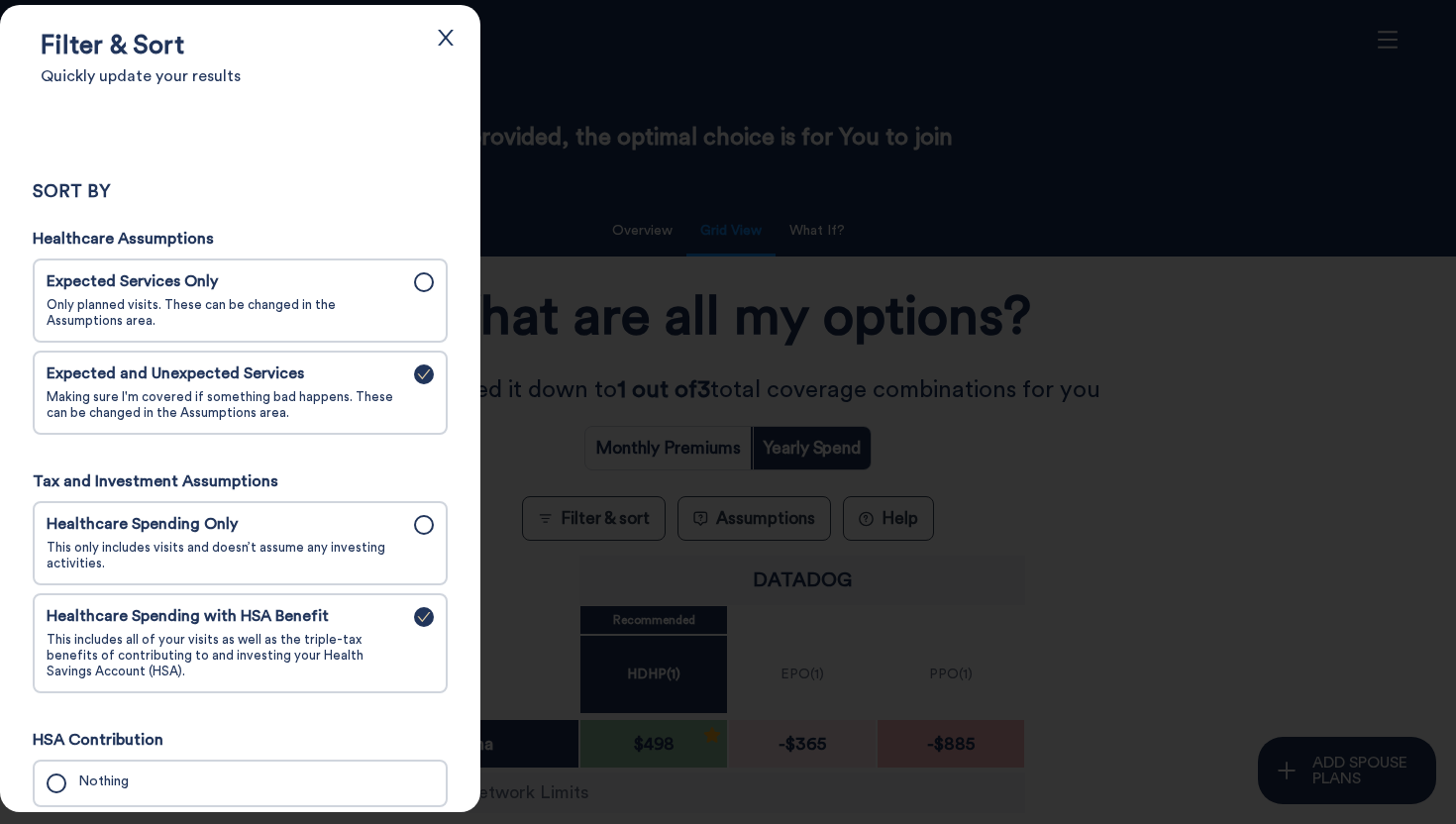 click at bounding box center [728, 412] 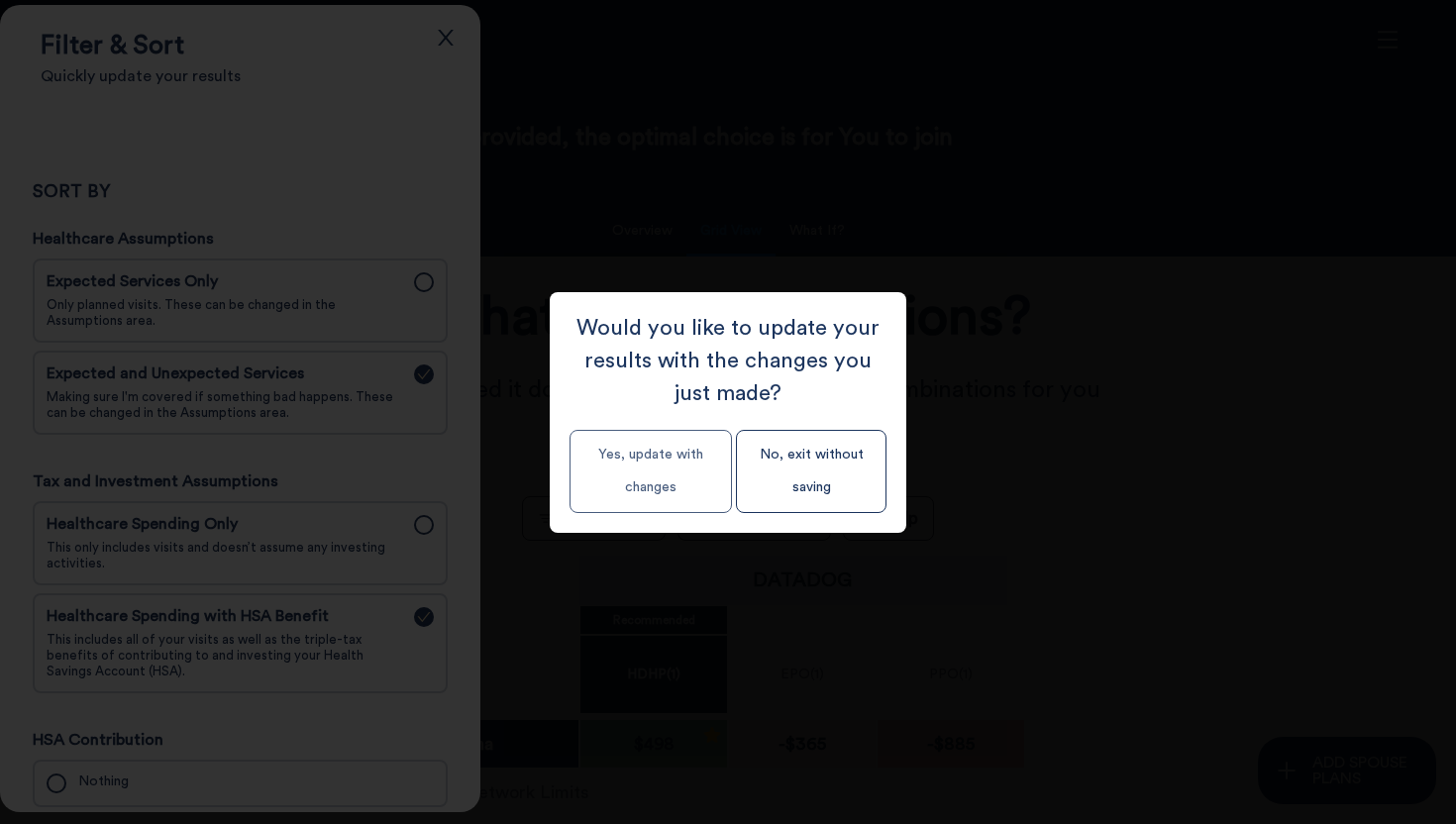 click on "Yes, update with changes" at bounding box center [651, 471] 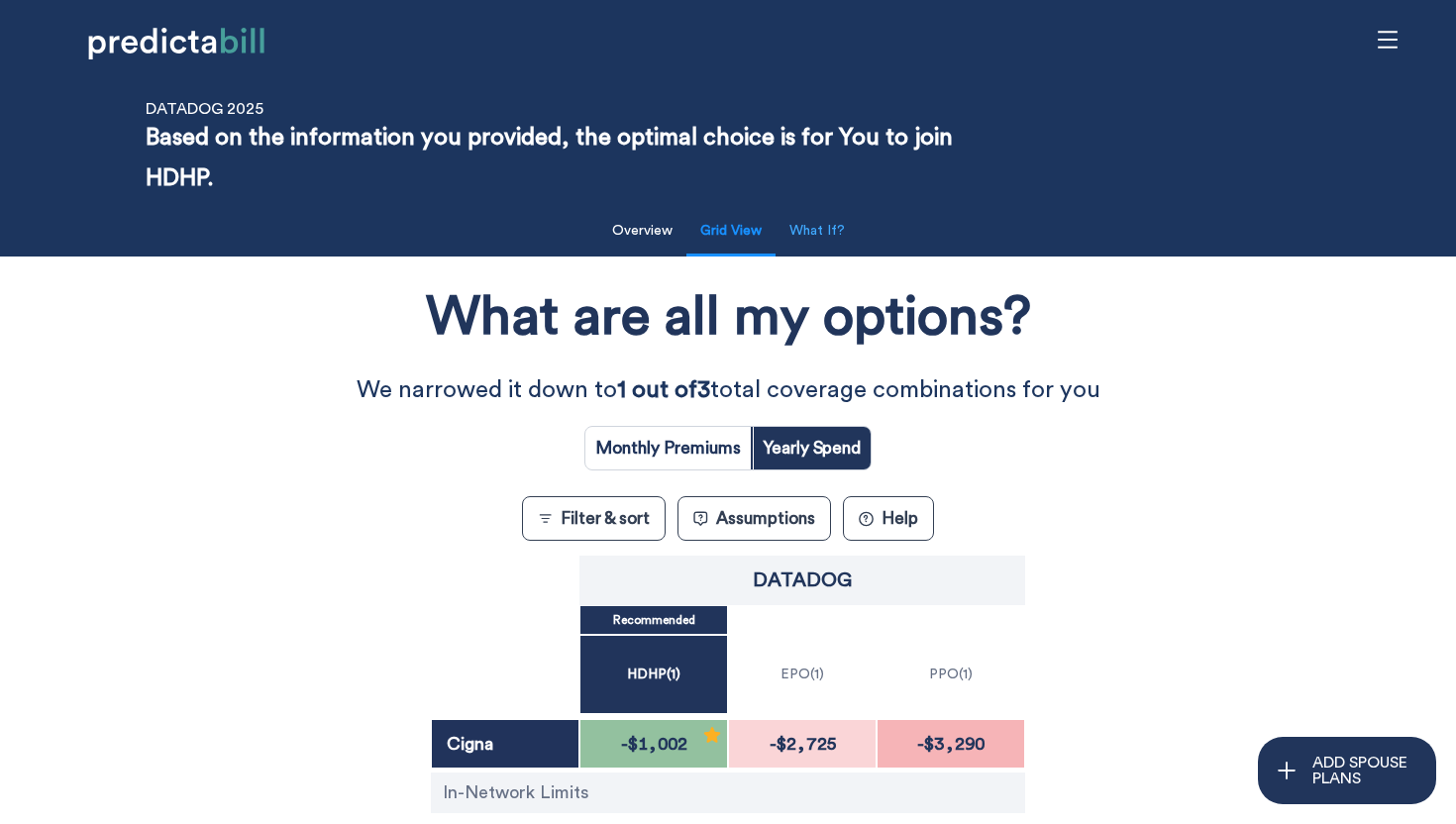 click on "What If?" at bounding box center (817, 231) 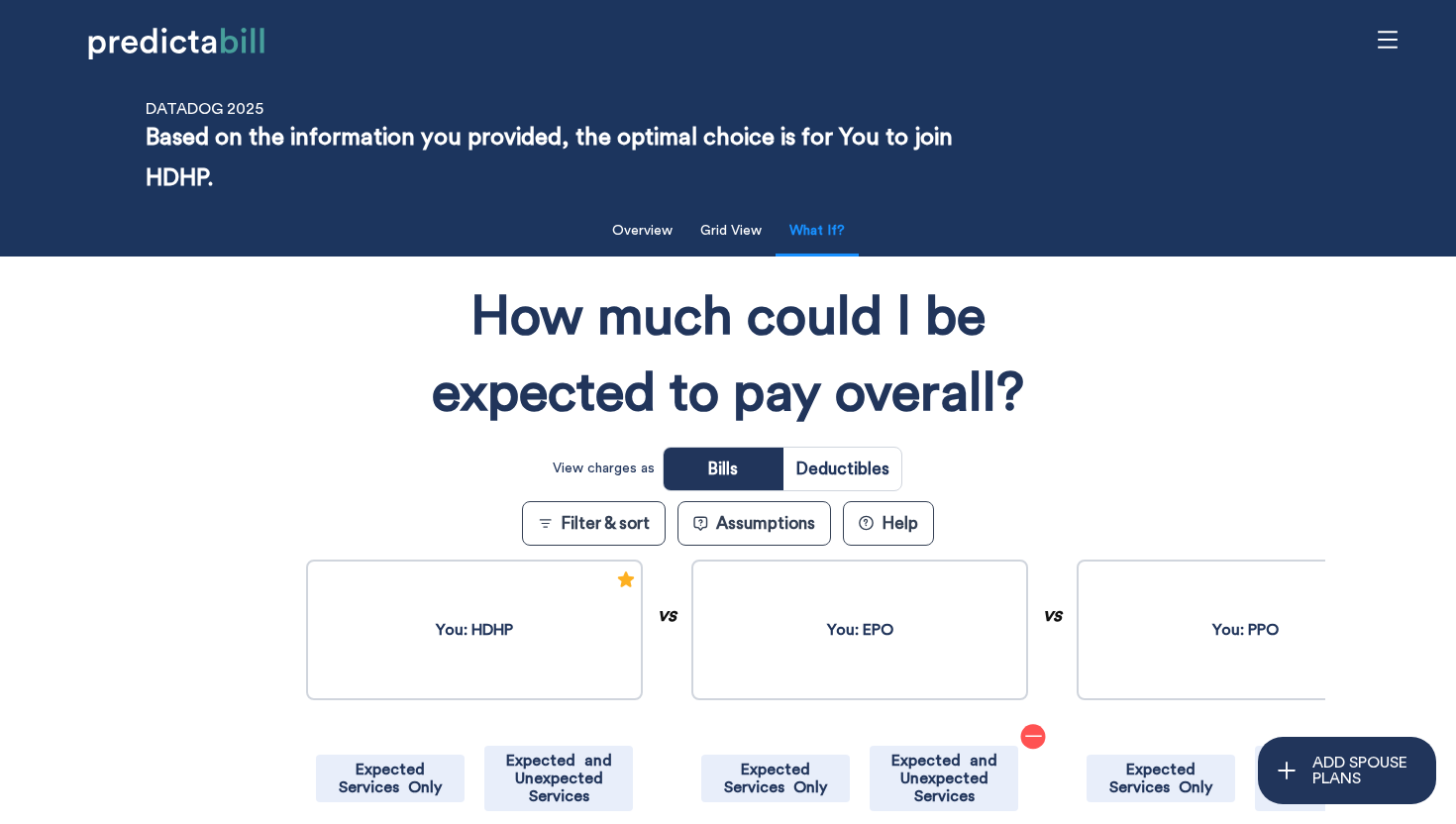 click on "What If?" at bounding box center [817, 231] 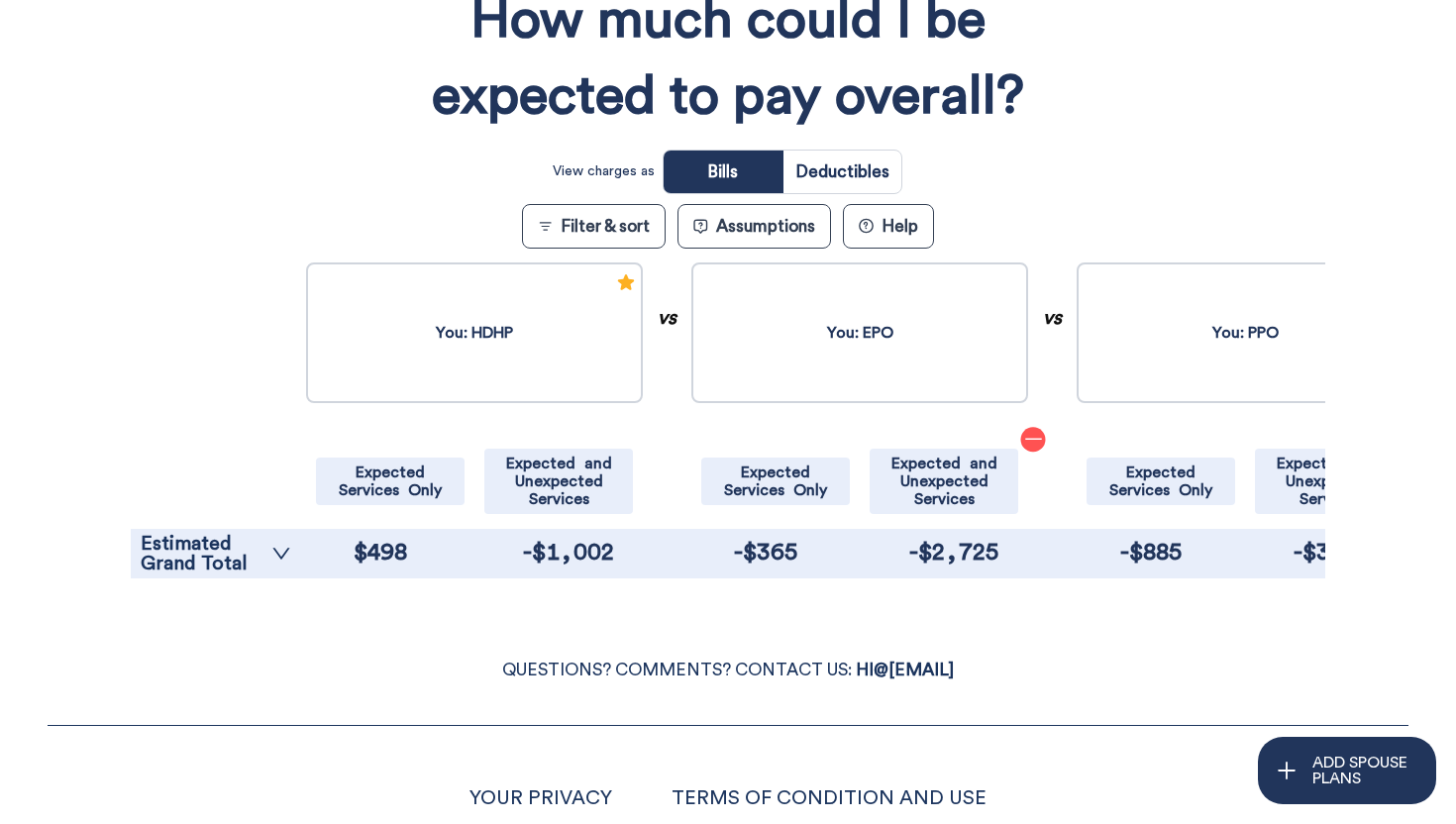 scroll, scrollTop: 396, scrollLeft: 0, axis: vertical 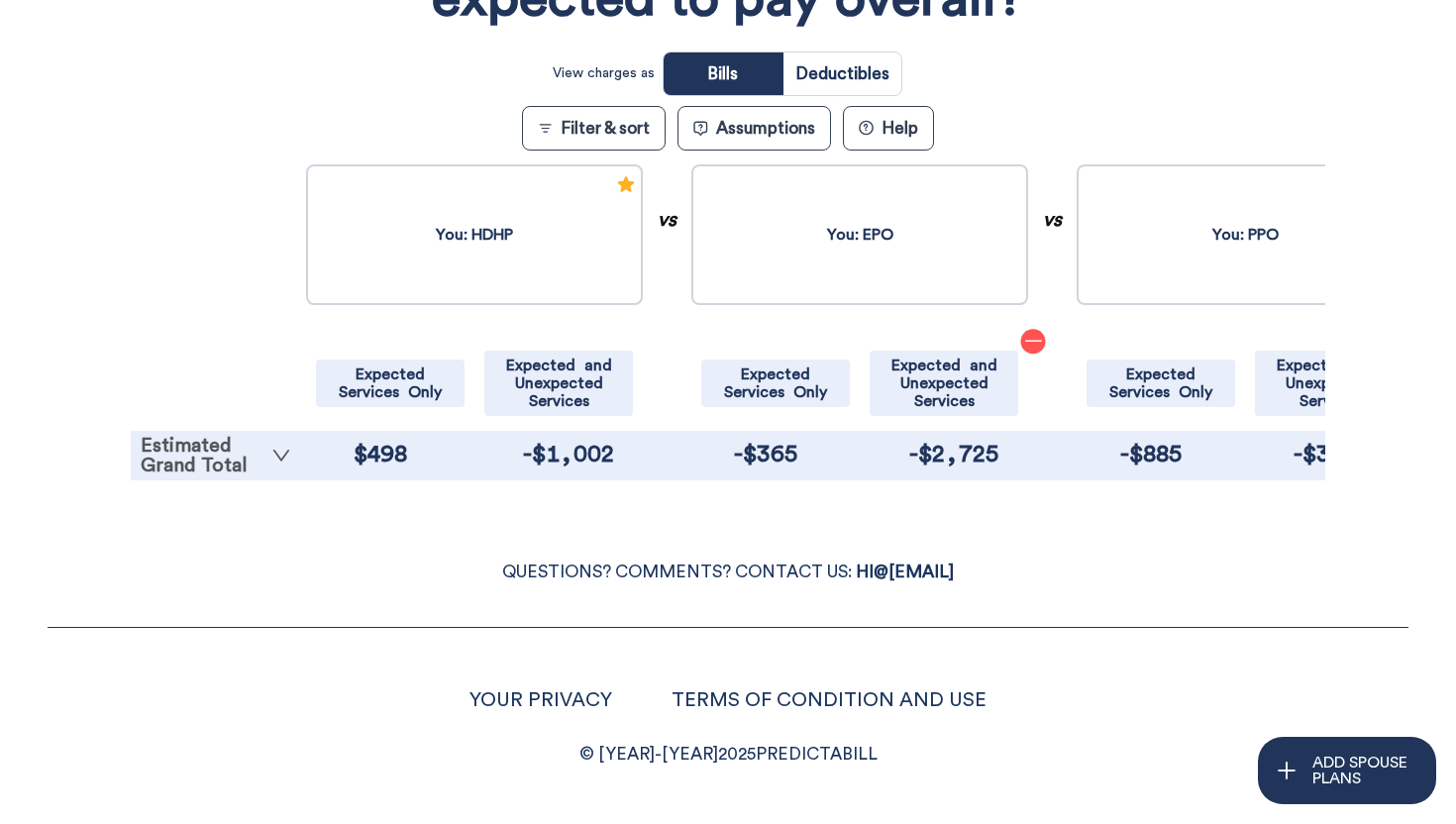click on "Estimated Grand Total" at bounding box center [216, 456] 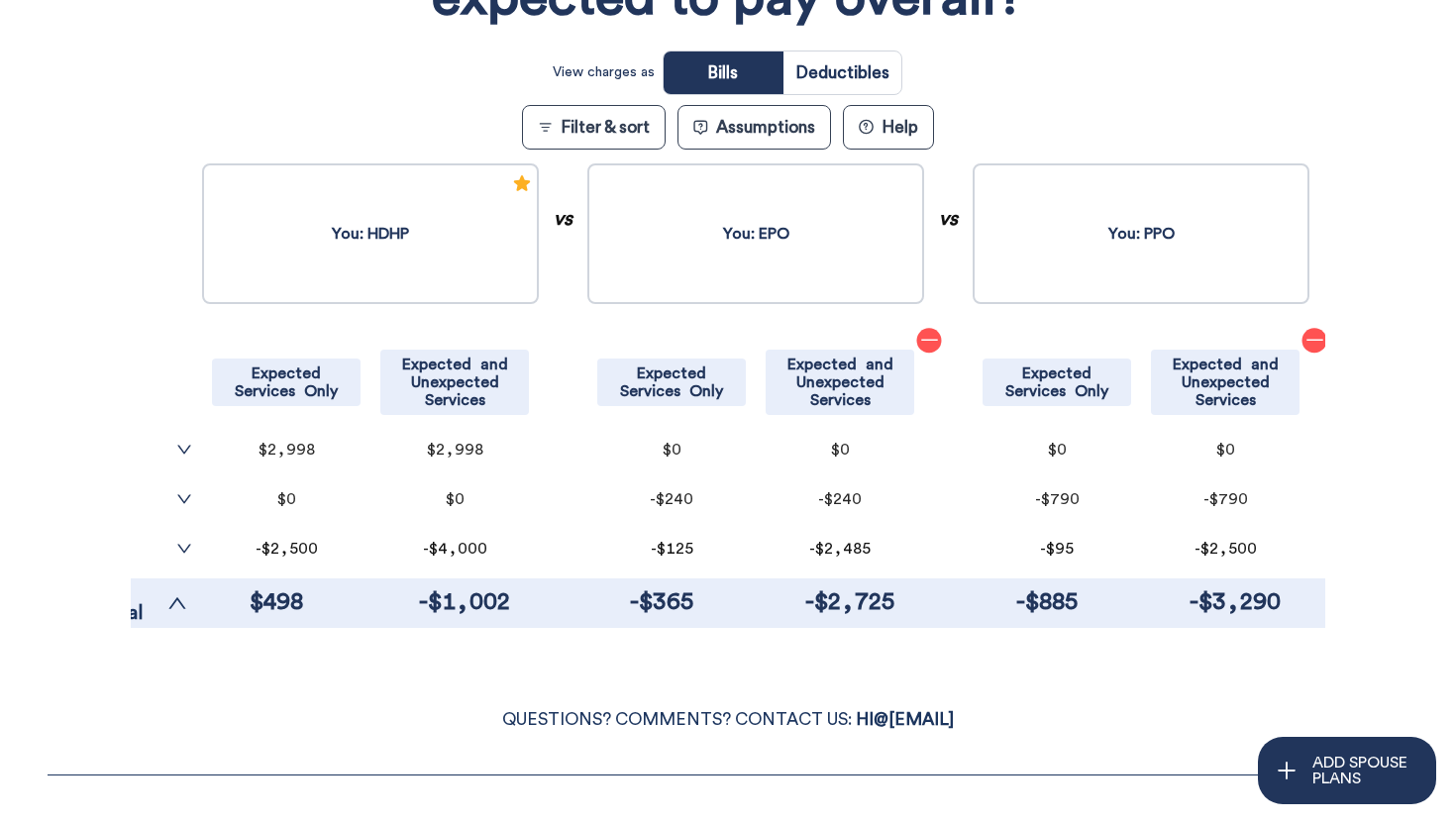 scroll, scrollTop: 0, scrollLeft: 0, axis: both 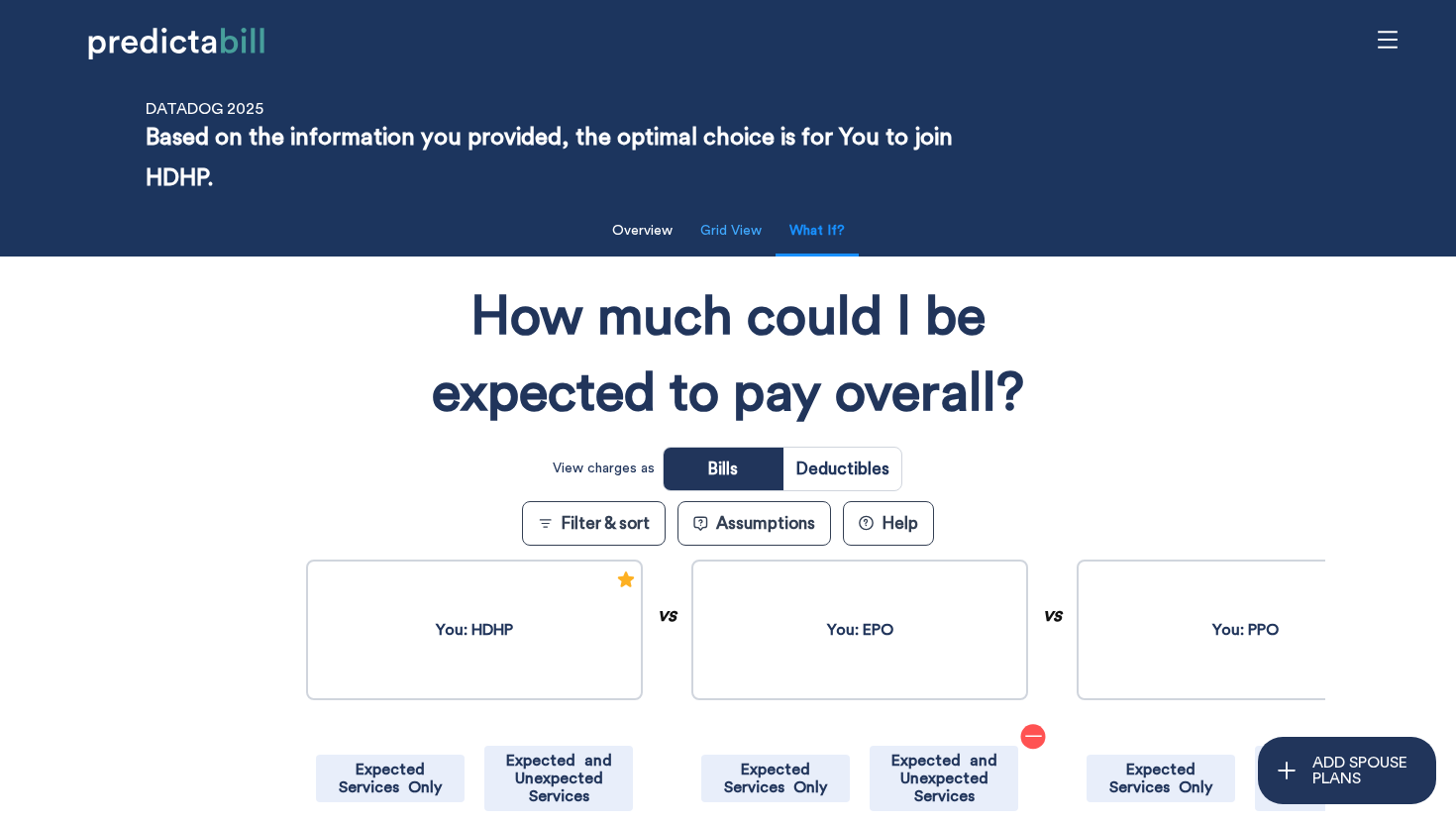 click on "Grid View" at bounding box center (731, 231) 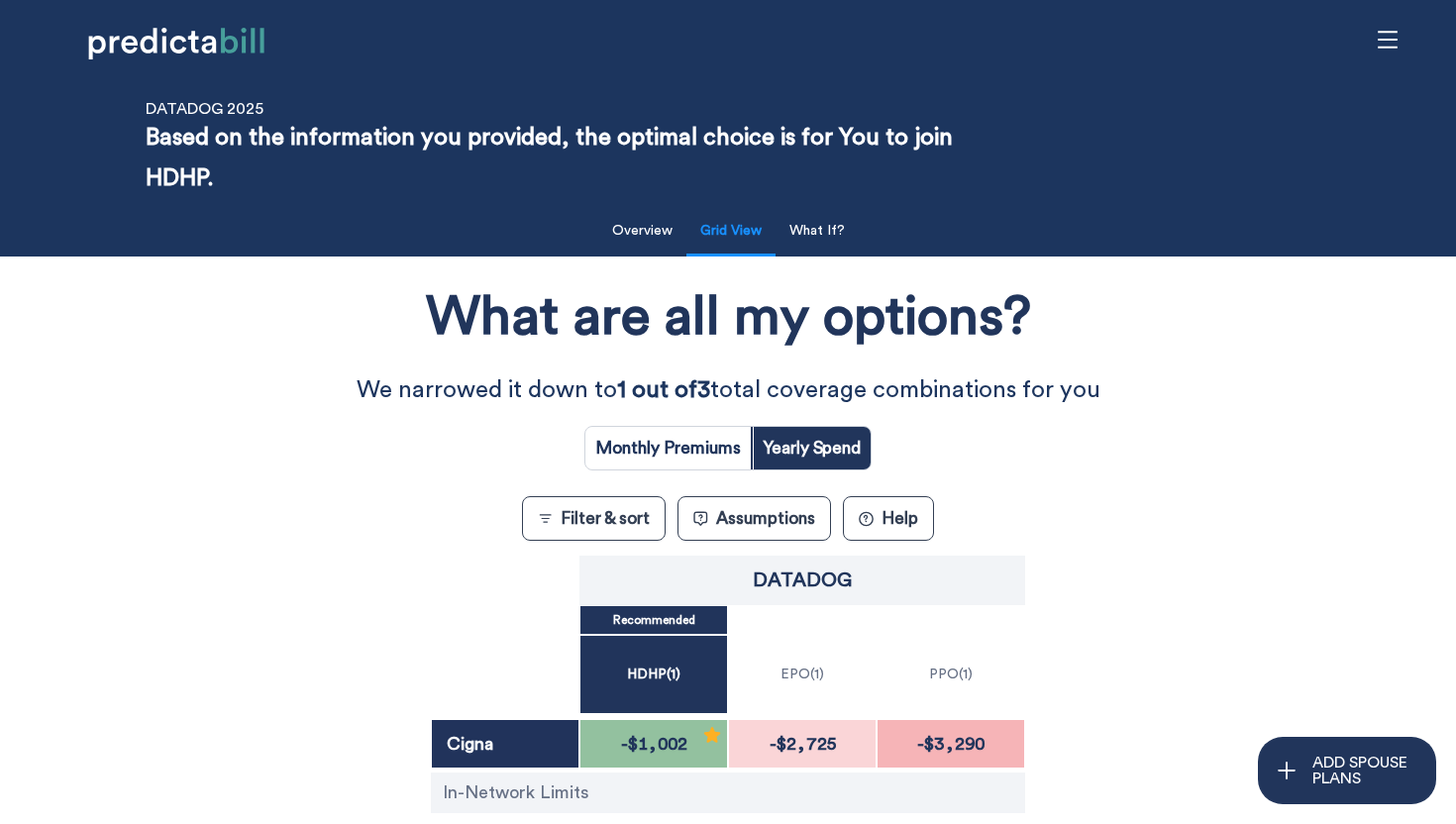 click on "Filter & sort" at bounding box center [593, 518] 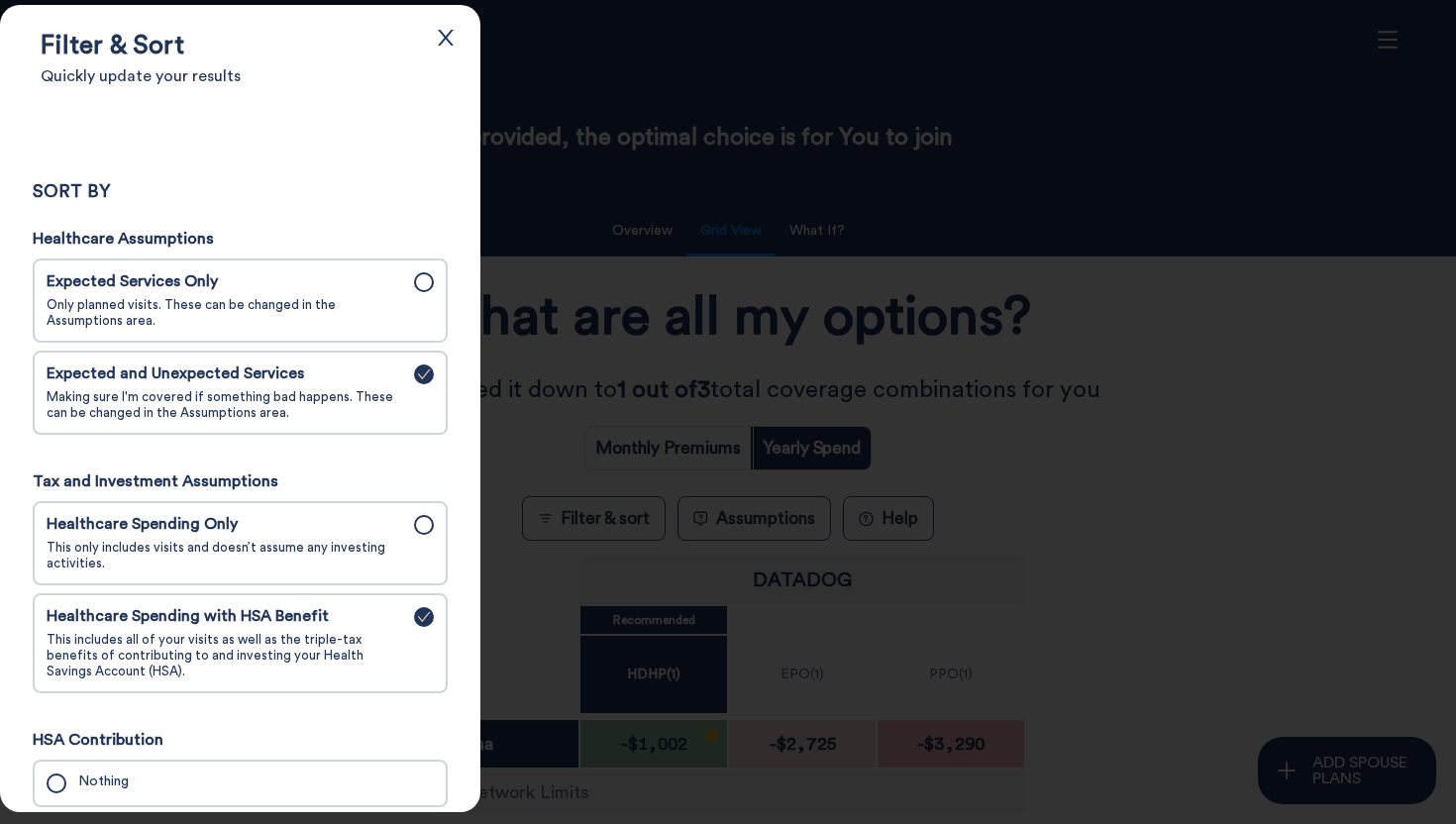 click on "Expected Services Only" at bounding box center (224, 281) 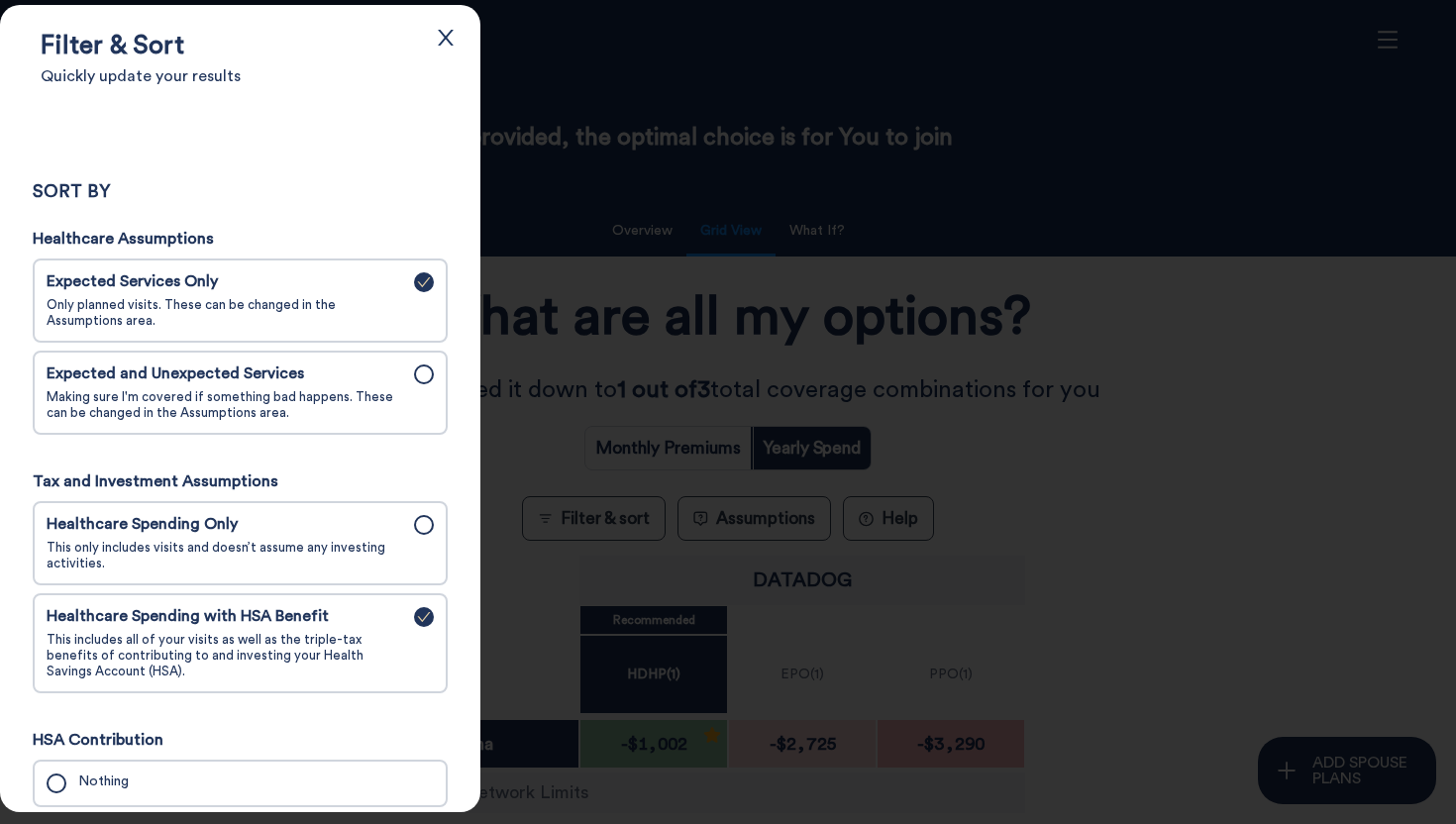 click at bounding box center [728, 412] 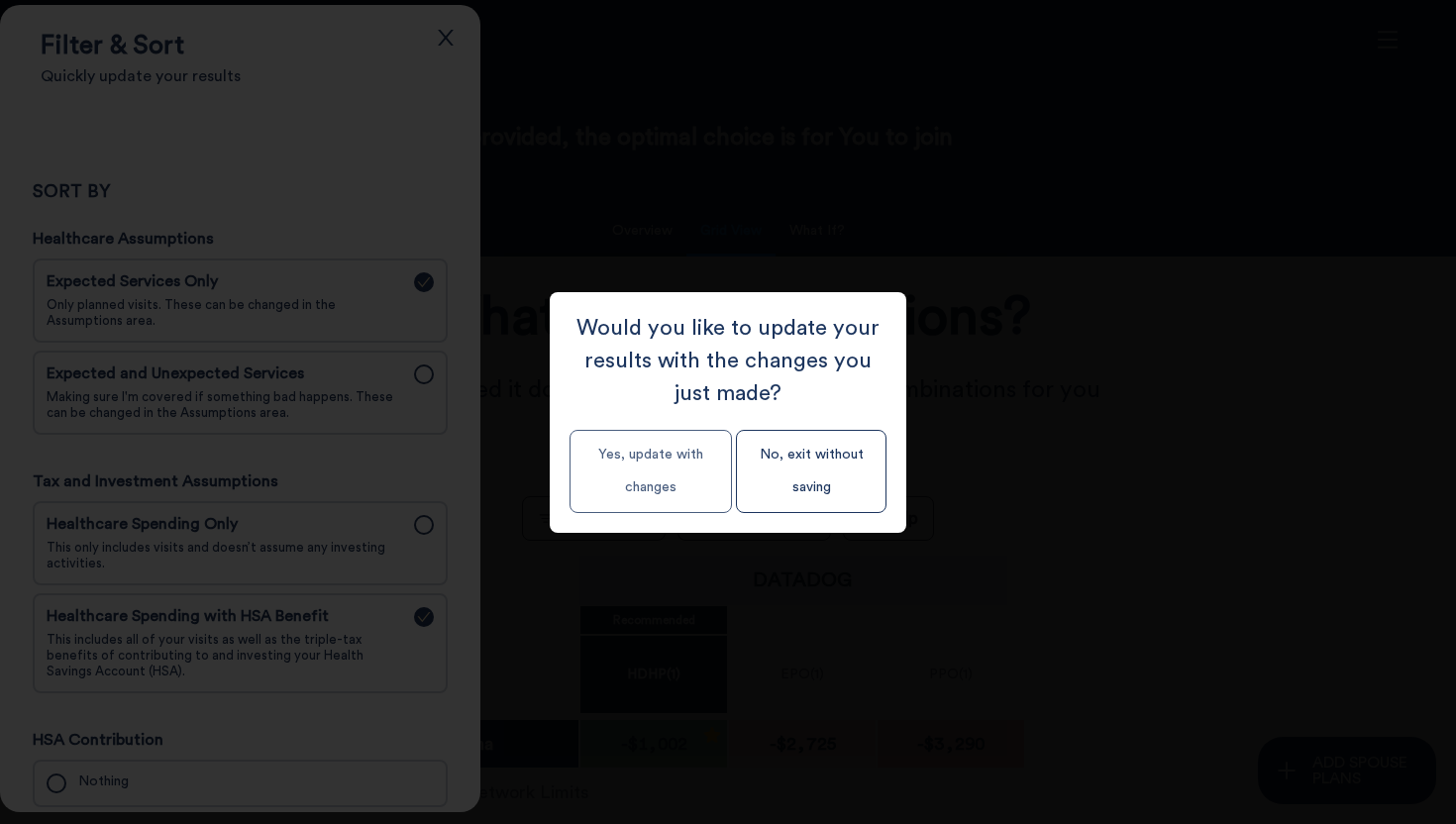 click on "Yes, update with changes" at bounding box center [651, 471] 